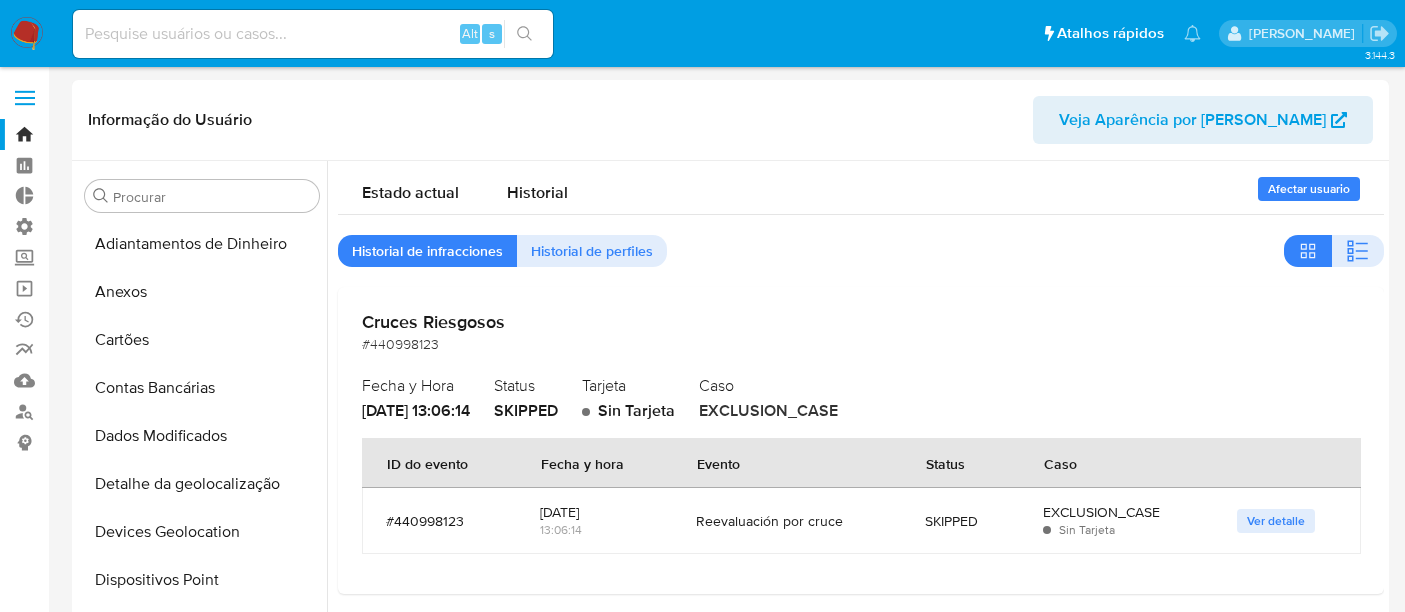 select on "10" 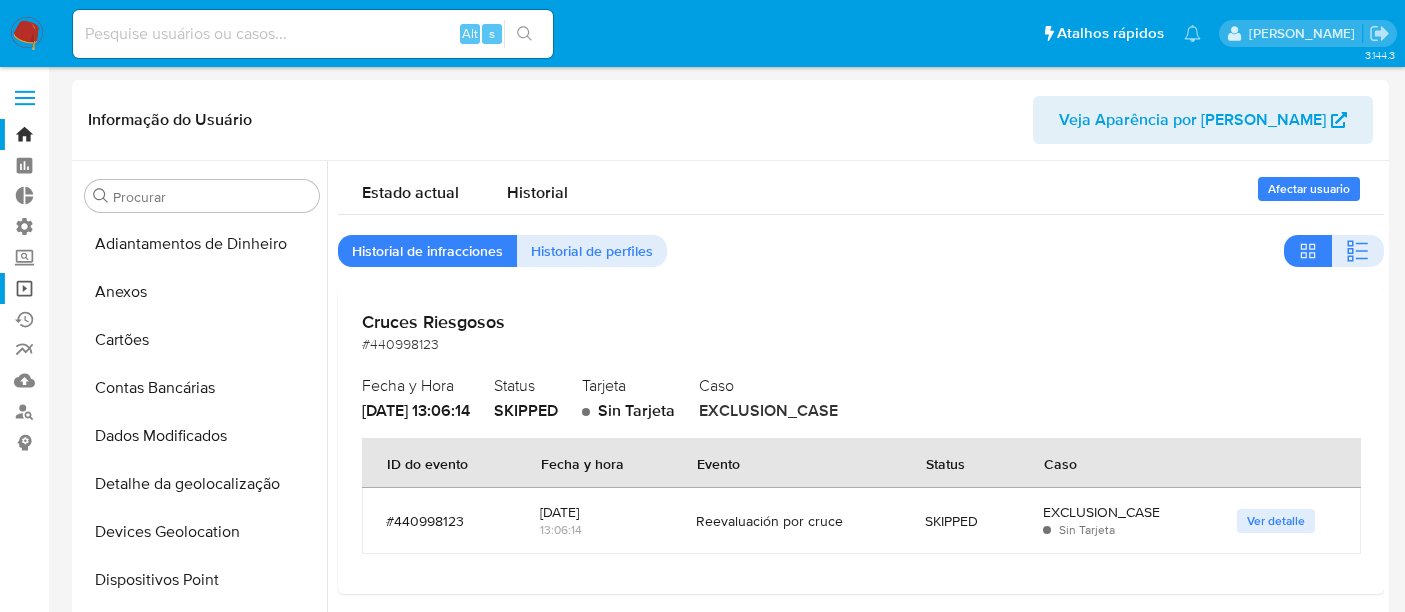 scroll, scrollTop: 0, scrollLeft: 0, axis: both 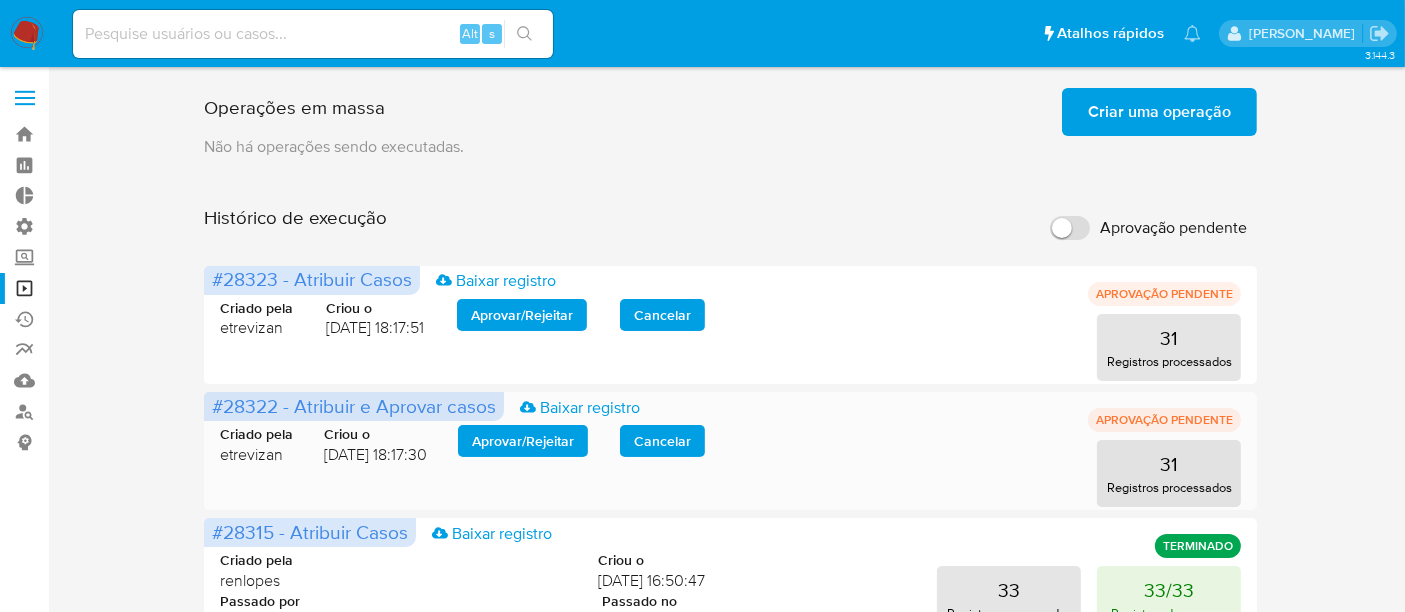 click on "Aprovar  /  Rejeitar" at bounding box center [523, 441] 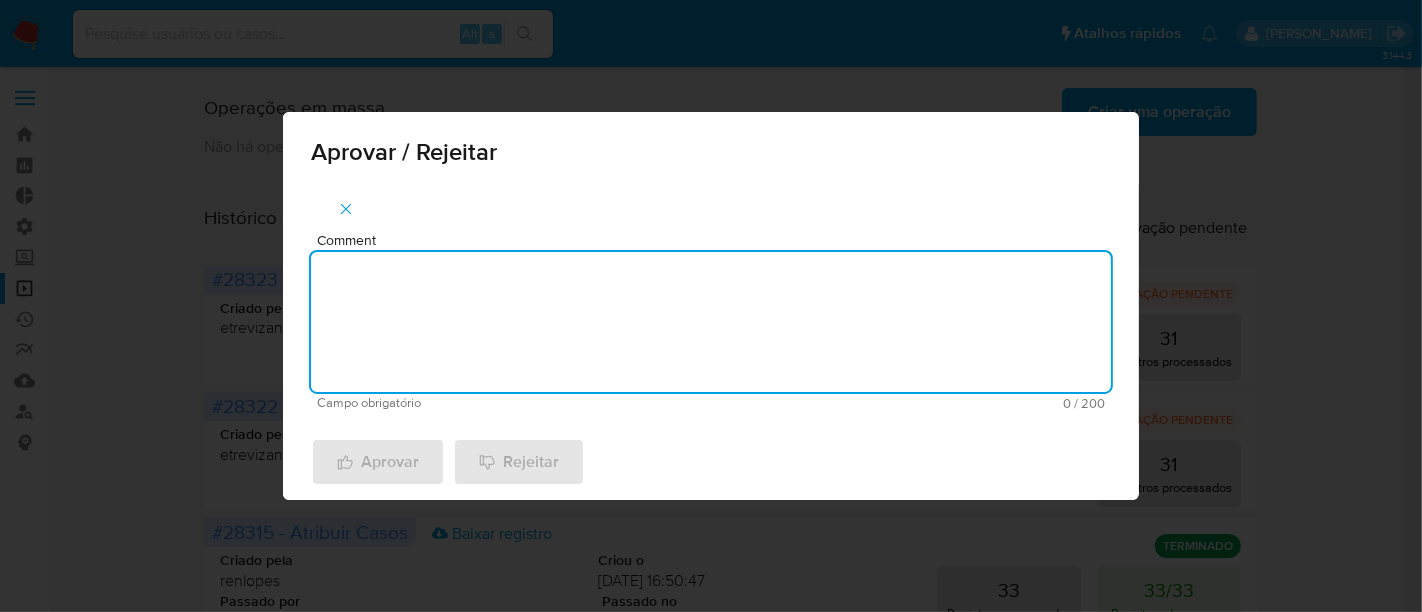 click on "Comment" at bounding box center [711, 322] 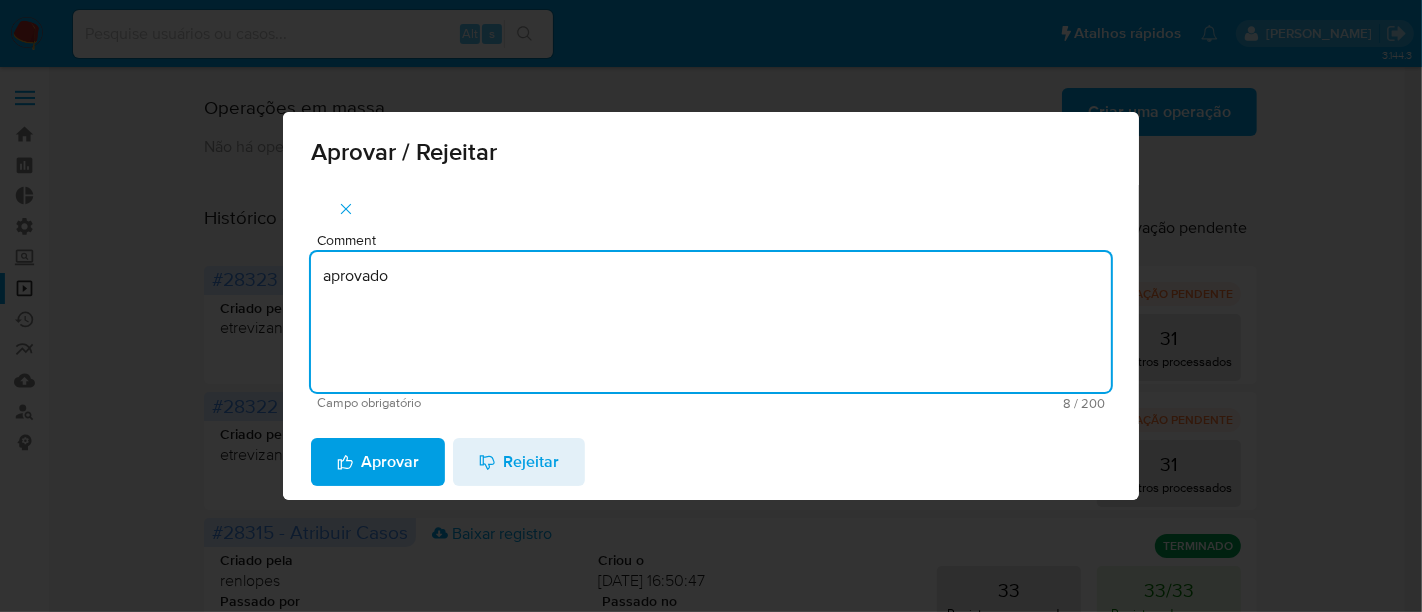 drag, startPoint x: 438, startPoint y: 299, endPoint x: 263, endPoint y: 284, distance: 175.64168 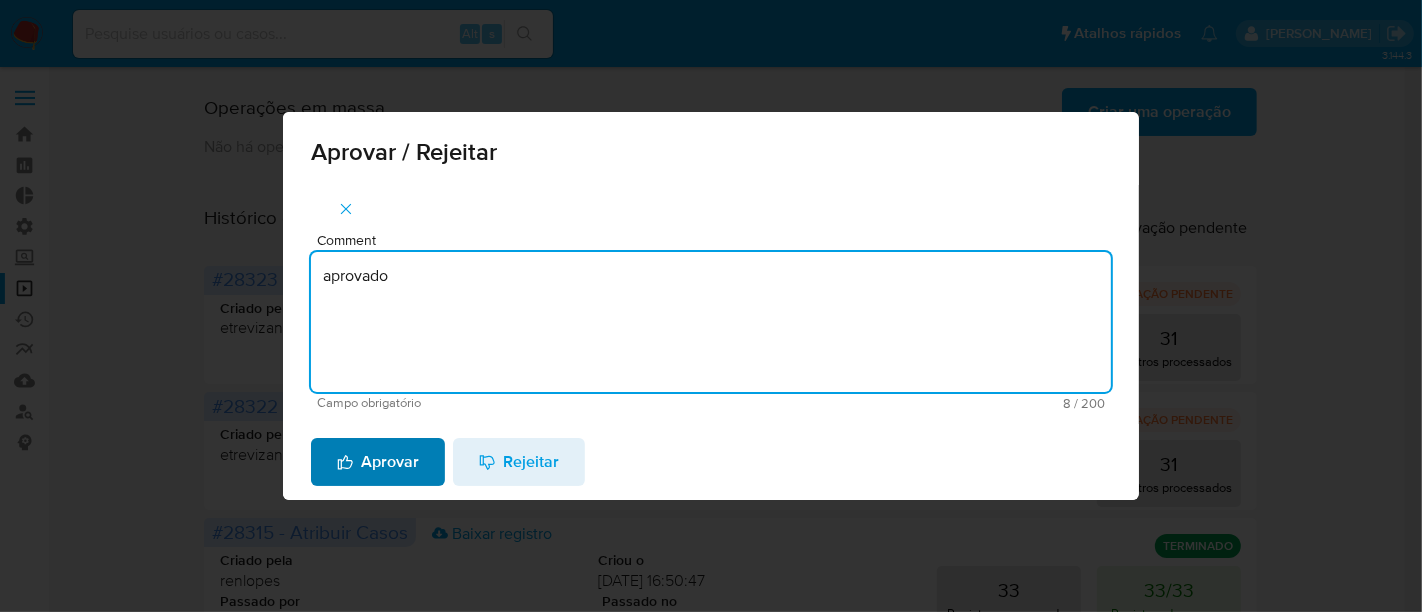 type on "aprovado" 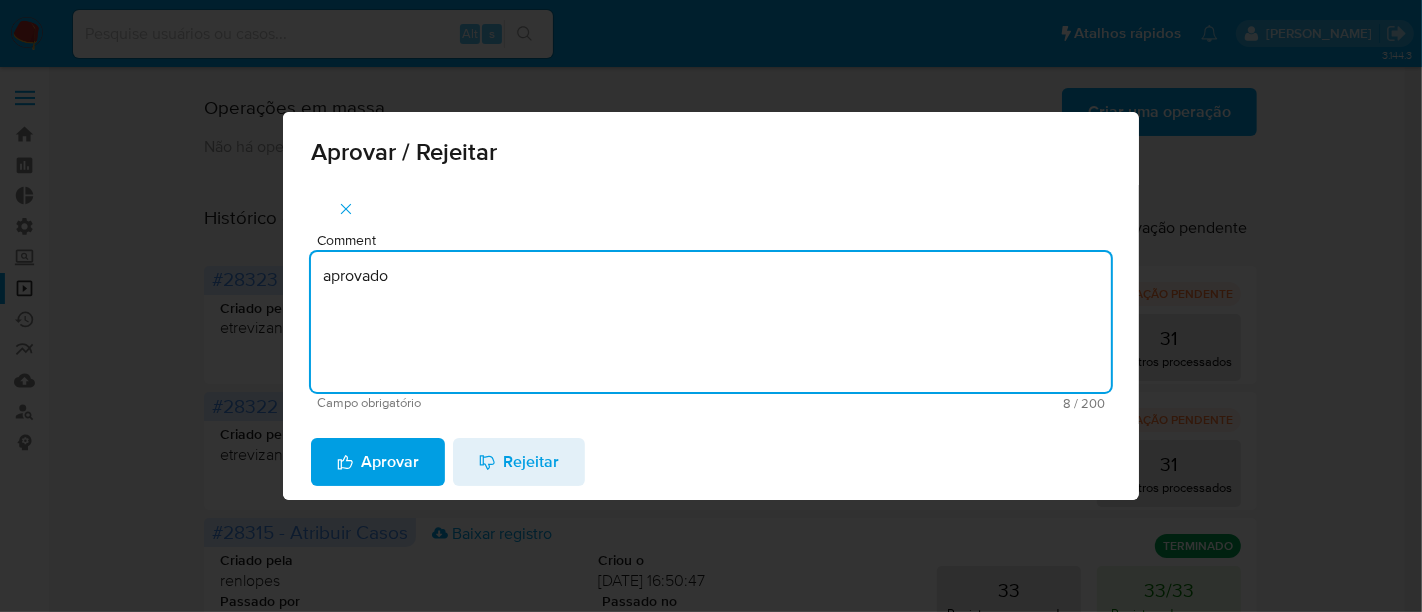 click on "Aprovar" at bounding box center [378, 462] 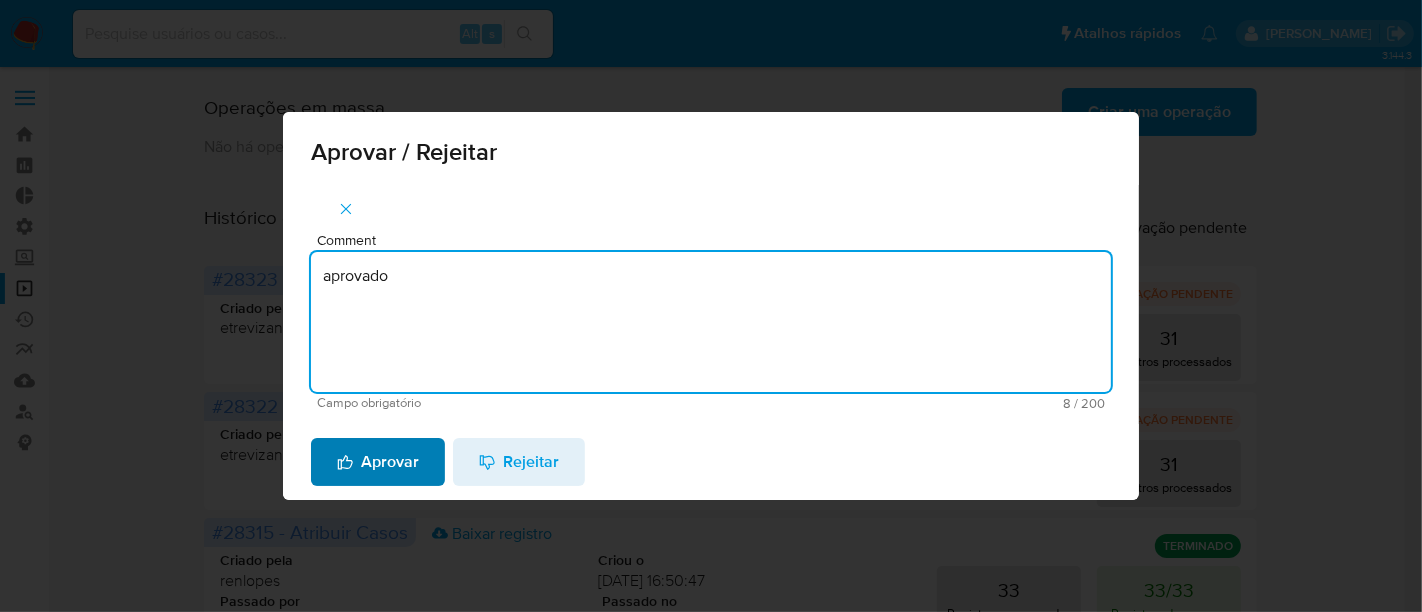 type 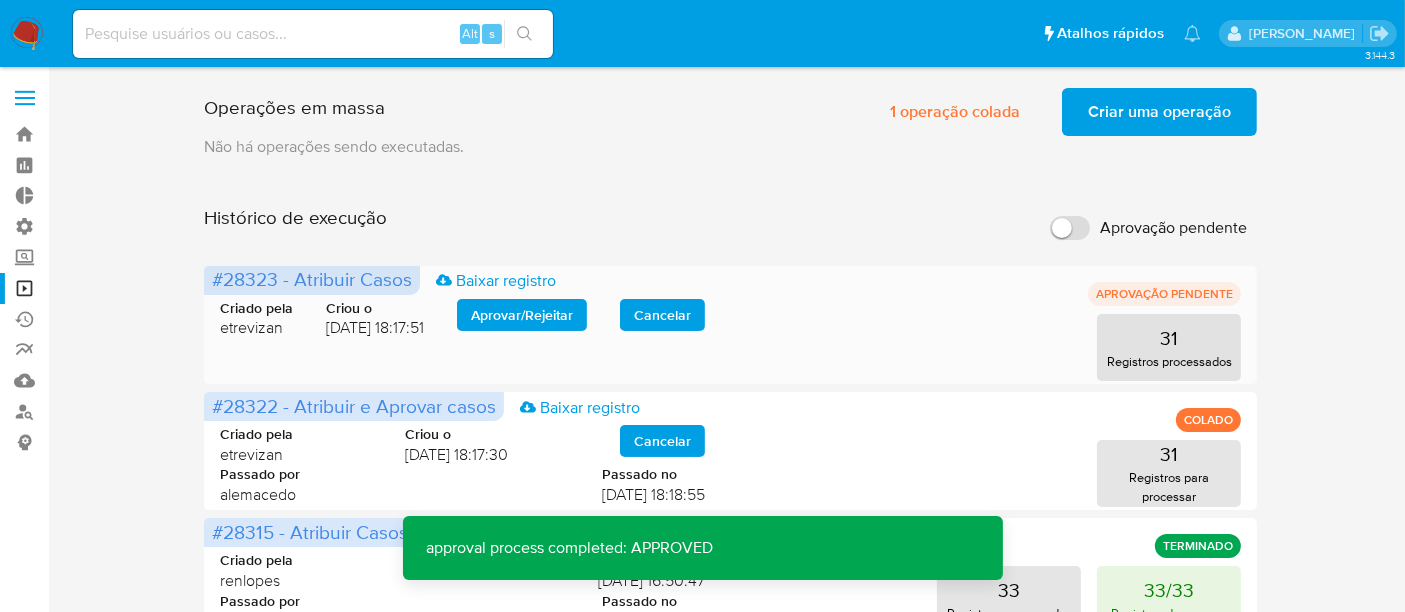click on "Aprovar  /  Rejeitar" at bounding box center (522, 315) 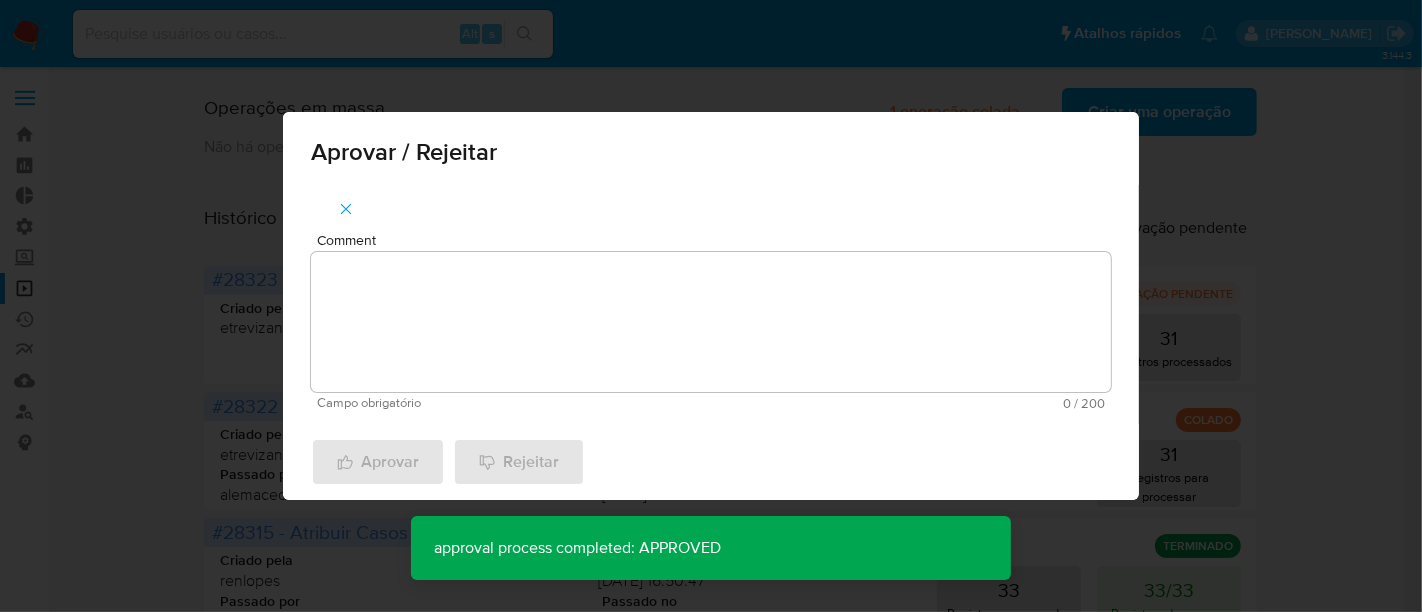 click on "Comment" at bounding box center (711, 322) 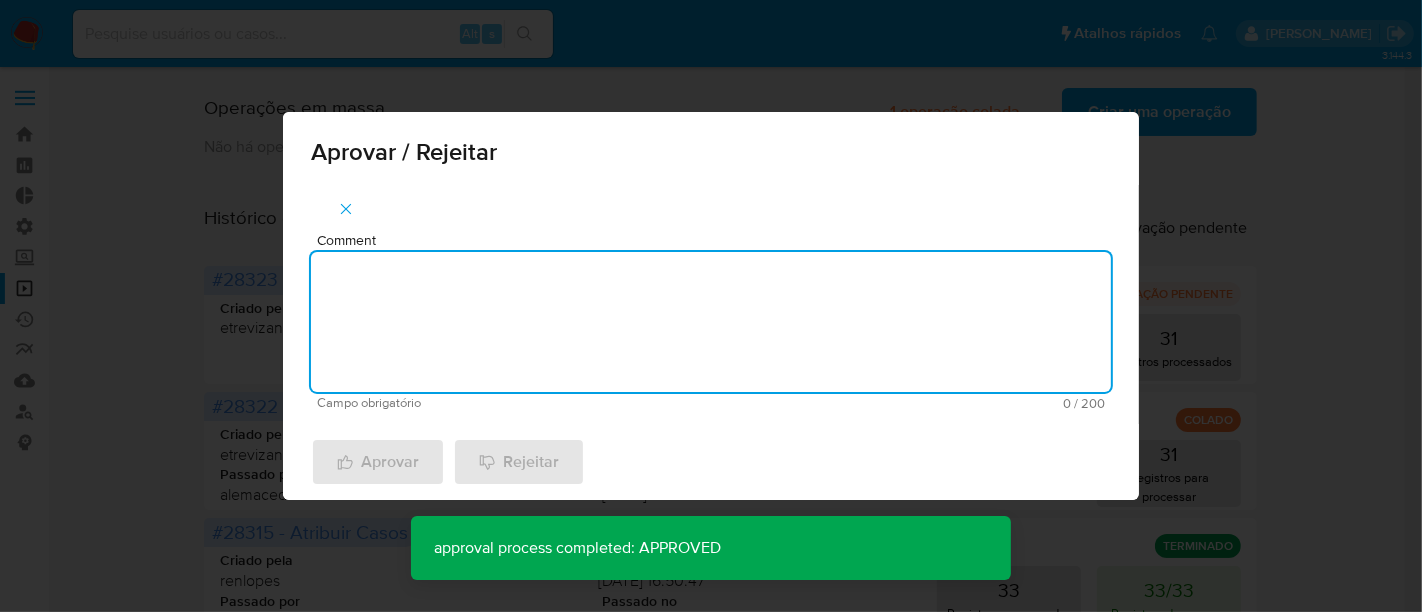 paste on "aprovado" 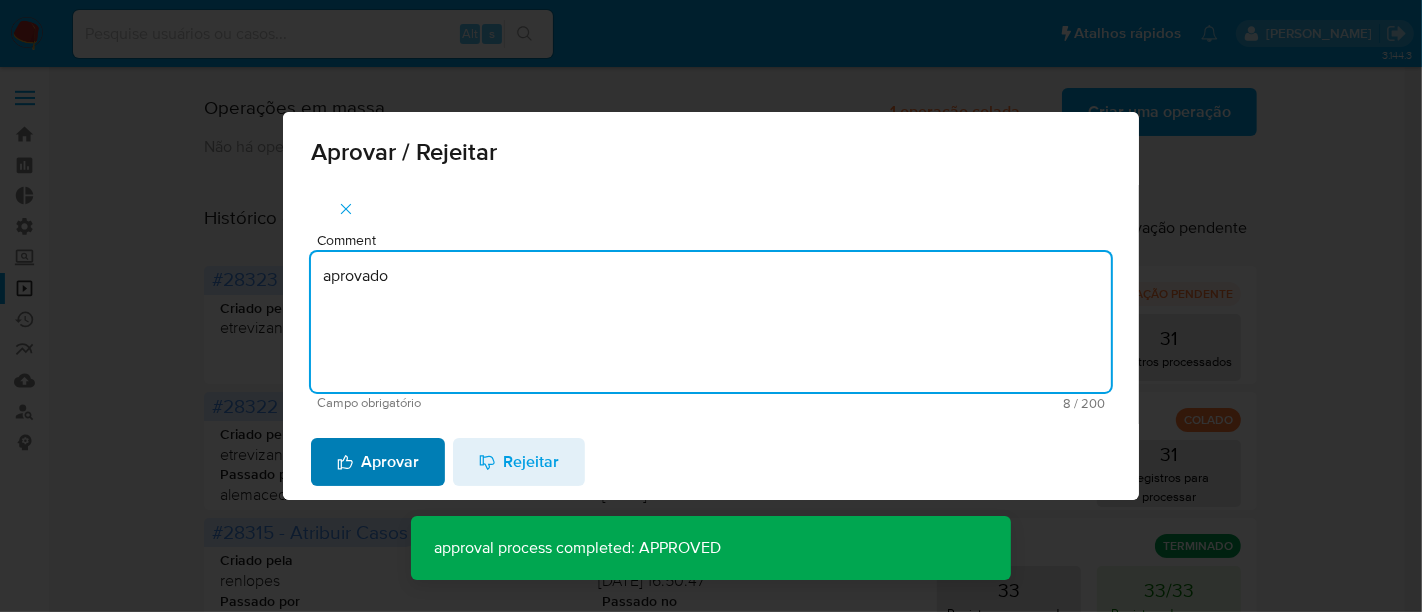 type on "aprovado" 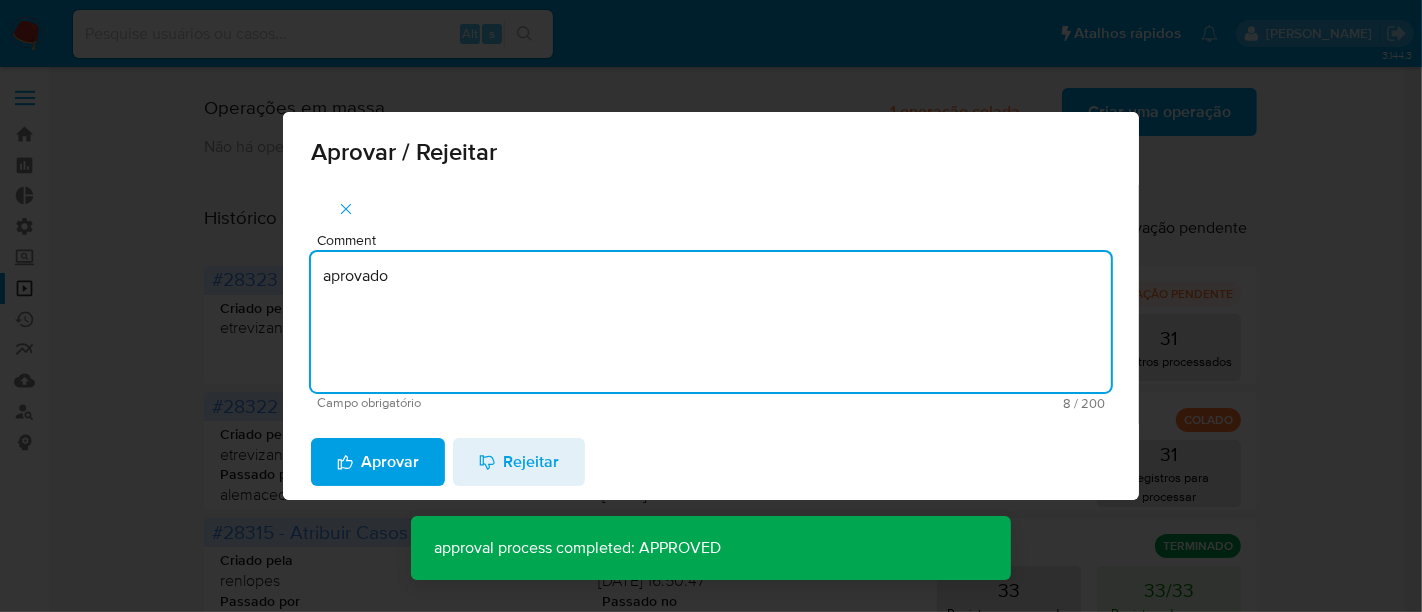 click on "Aprovar" at bounding box center [378, 462] 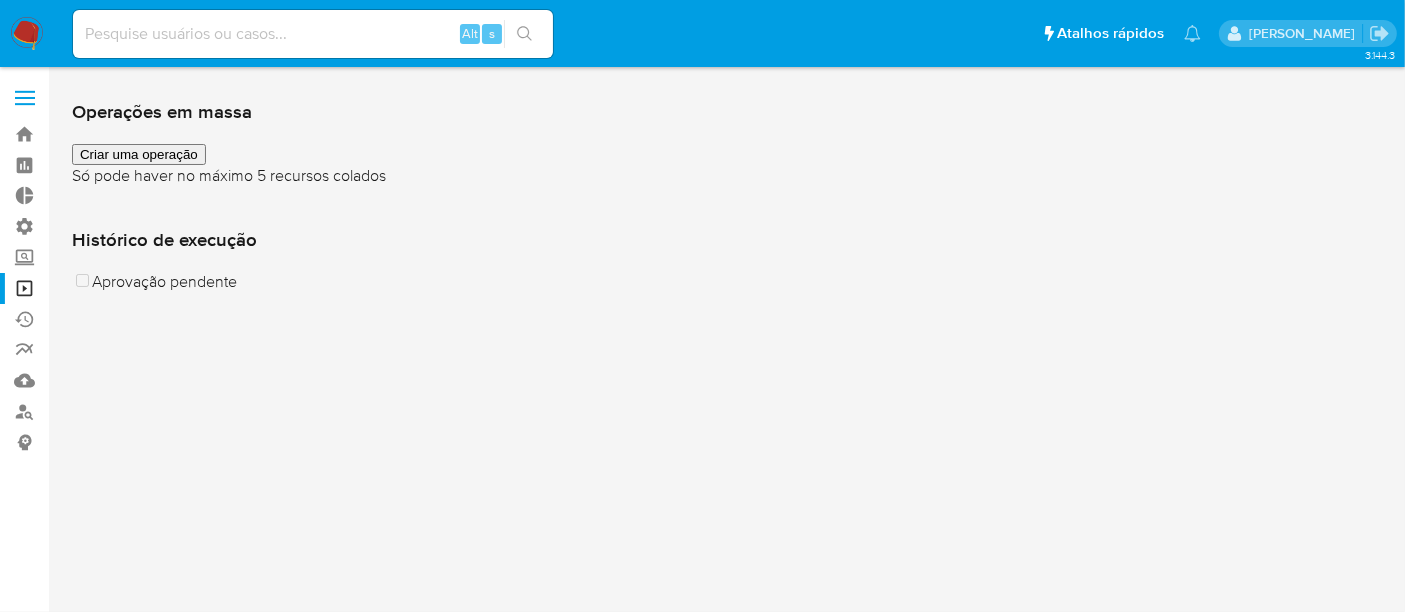 scroll, scrollTop: 234, scrollLeft: 0, axis: vertical 